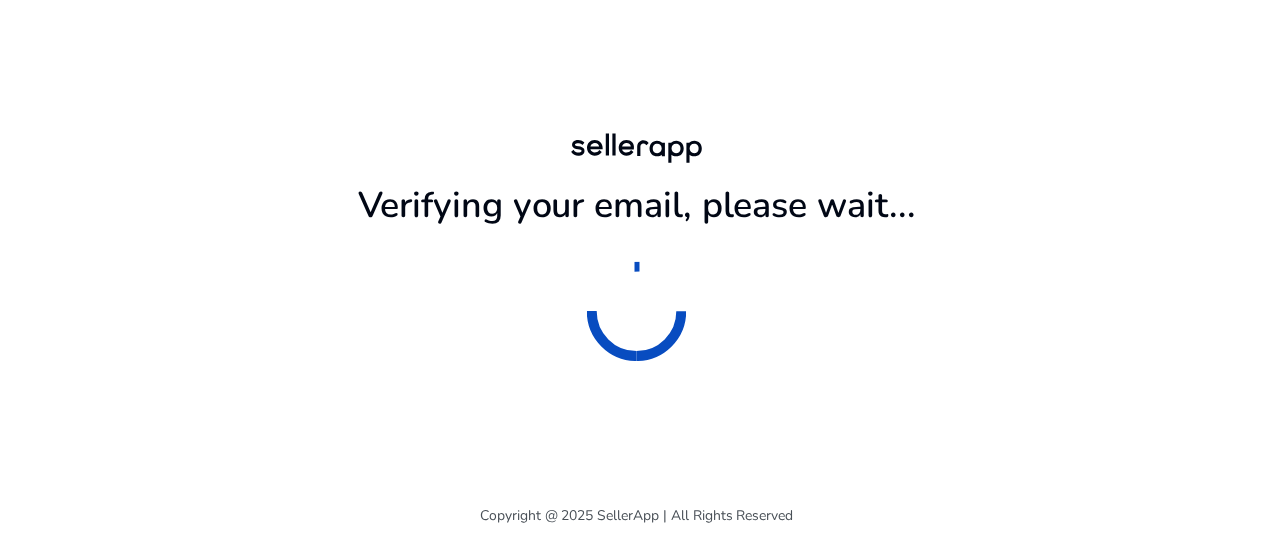 scroll, scrollTop: 0, scrollLeft: 0, axis: both 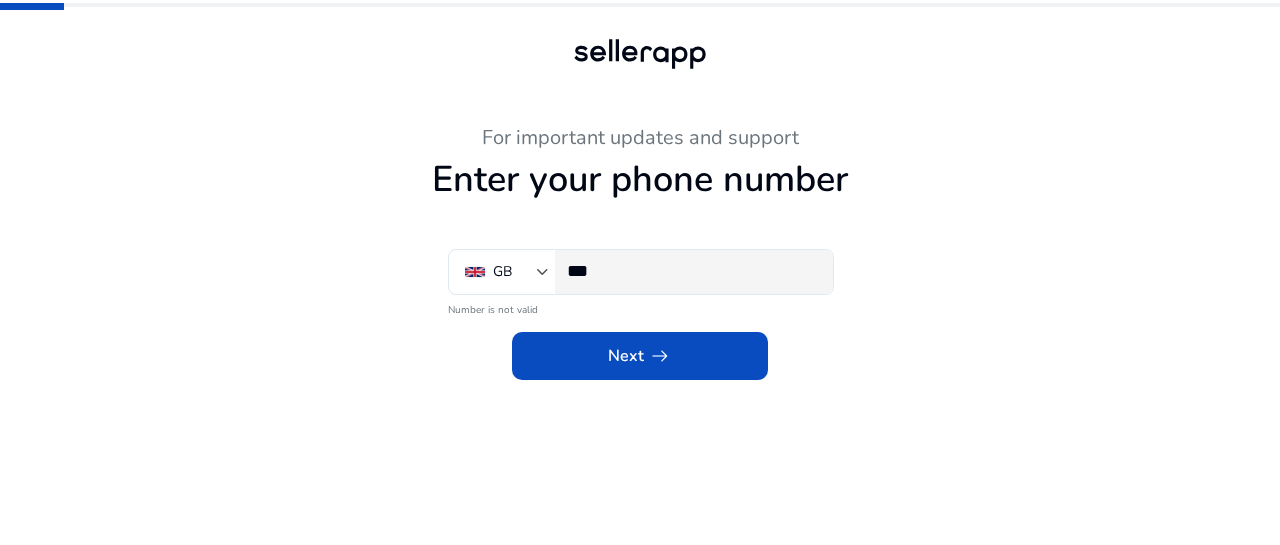 click on "***" at bounding box center [692, 271] 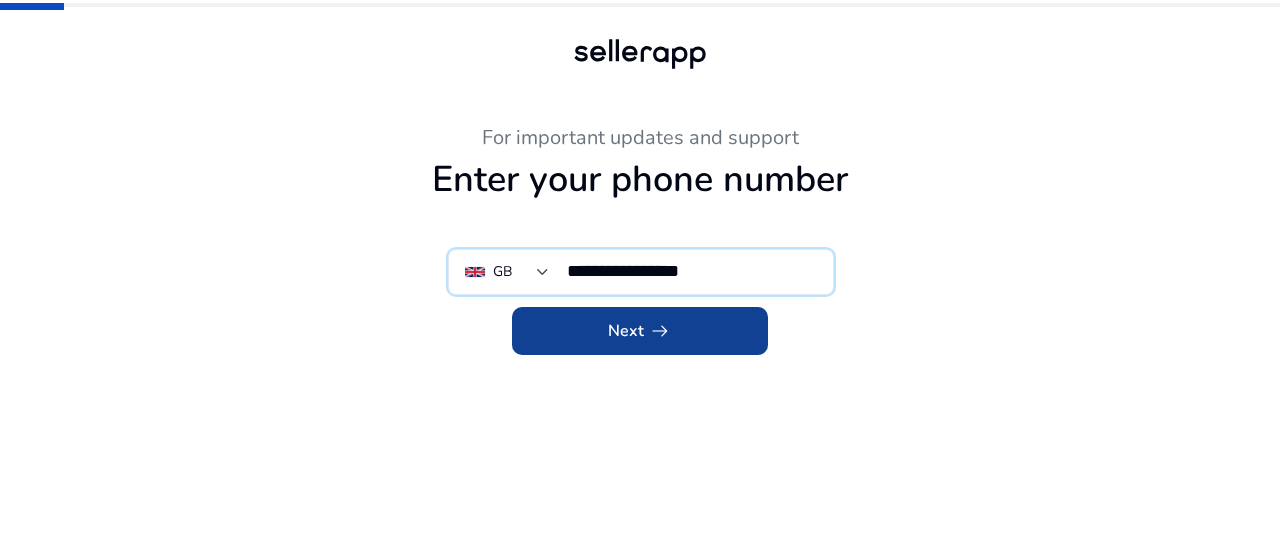 type on "**********" 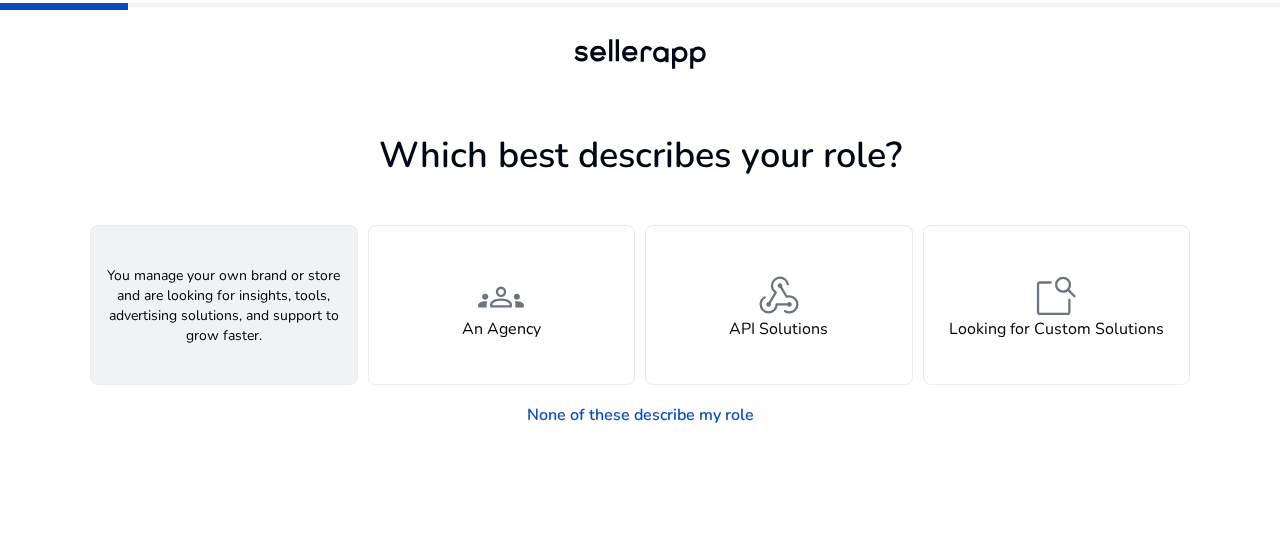click on "A Seller" 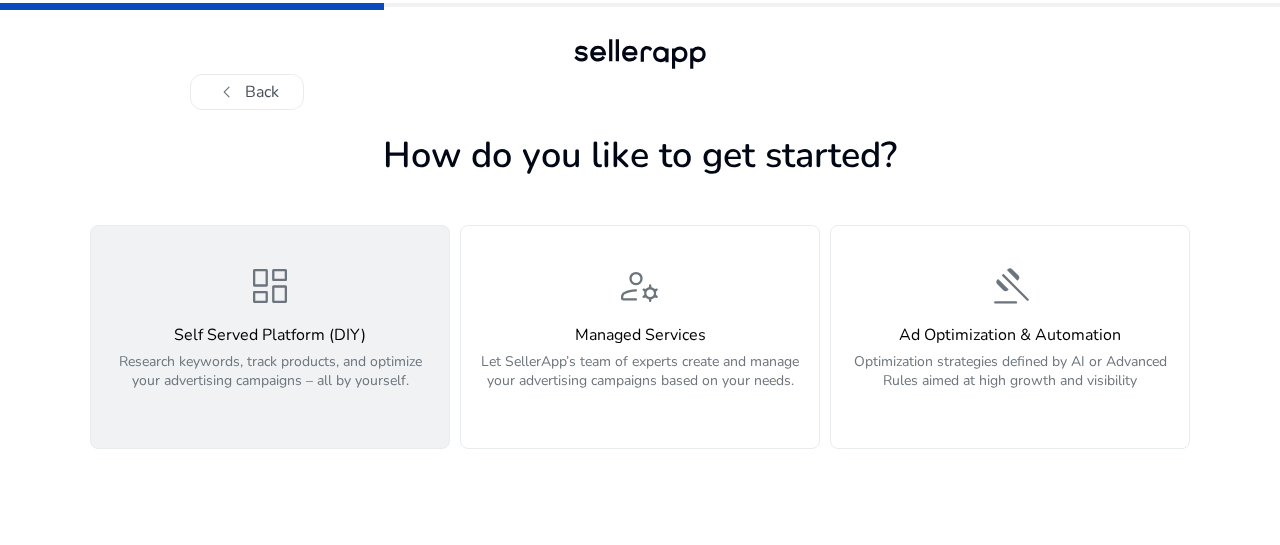 click on "dashboard Self Served Platform (DIY) Research keywords, track products, and optimize your advertising campaigns – all by yourself." 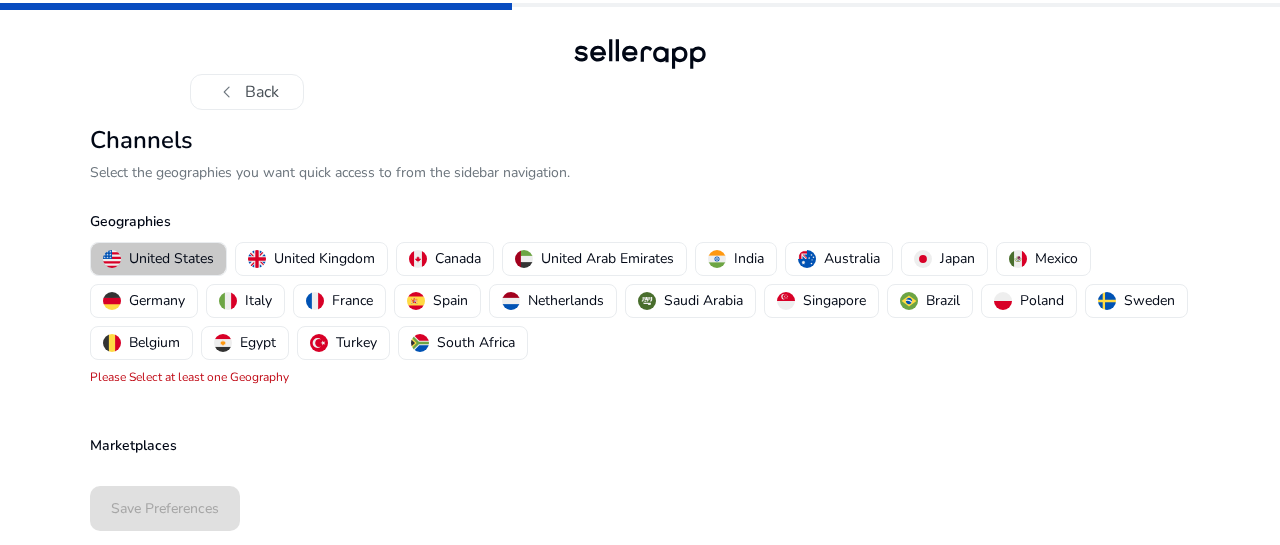 click on "United States" at bounding box center [171, 258] 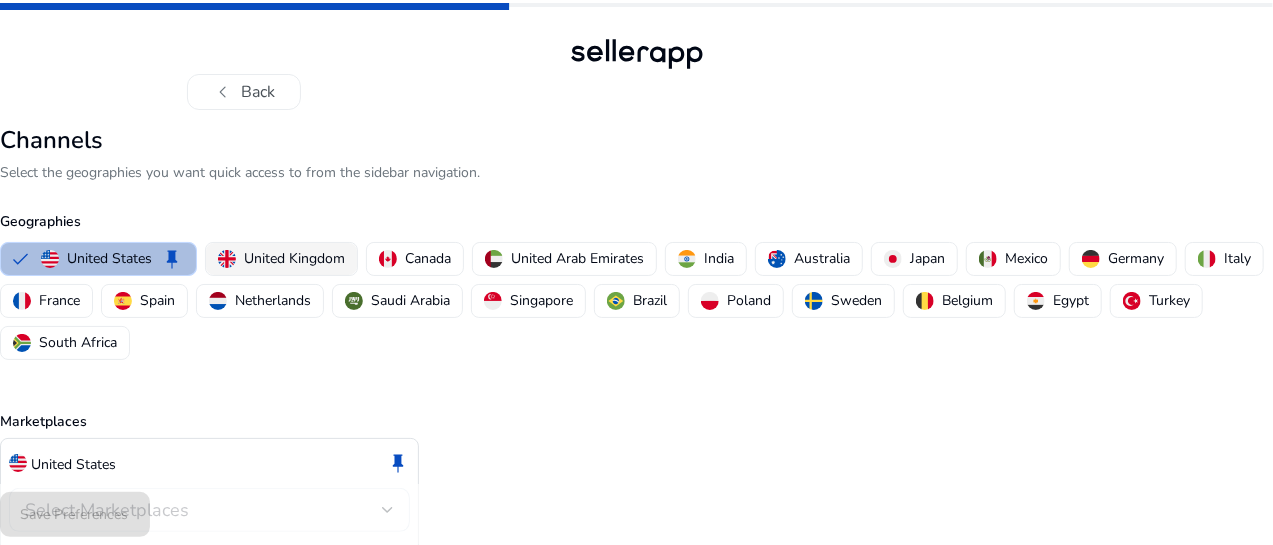 click on "United Kingdom" at bounding box center (294, 258) 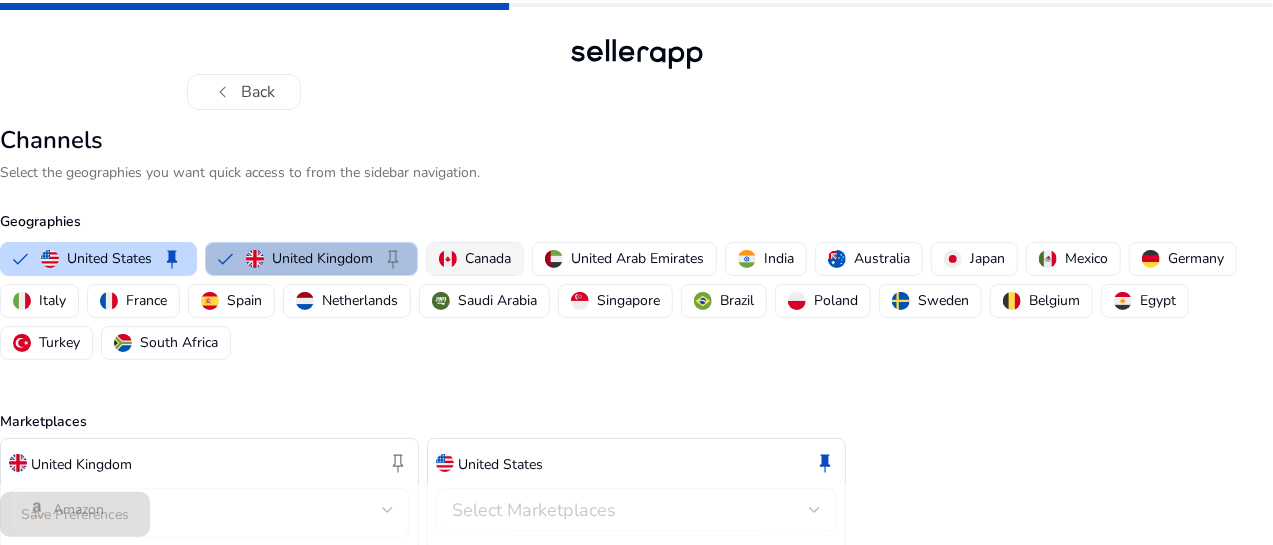 click on "Canada" at bounding box center (488, 258) 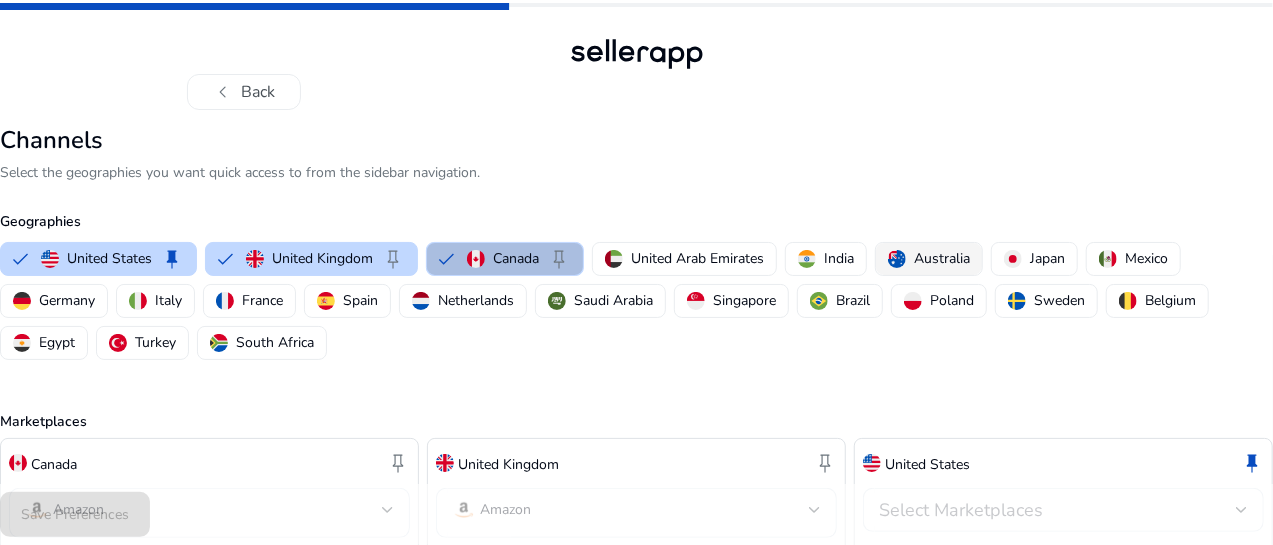 click on "Australia" at bounding box center [942, 258] 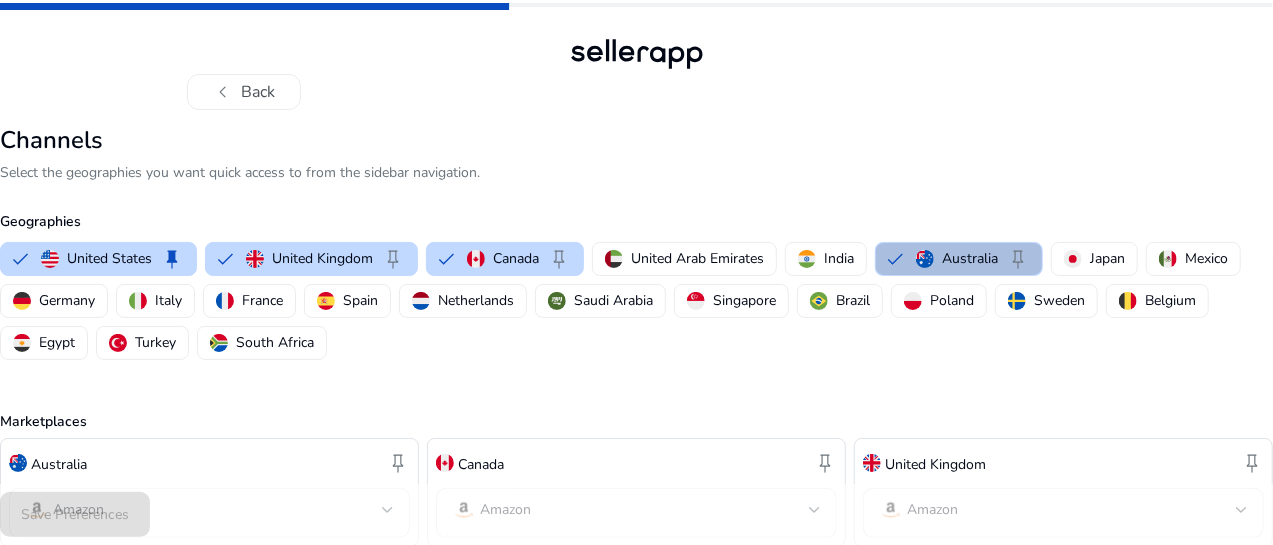 click on "Australia" at bounding box center [970, 258] 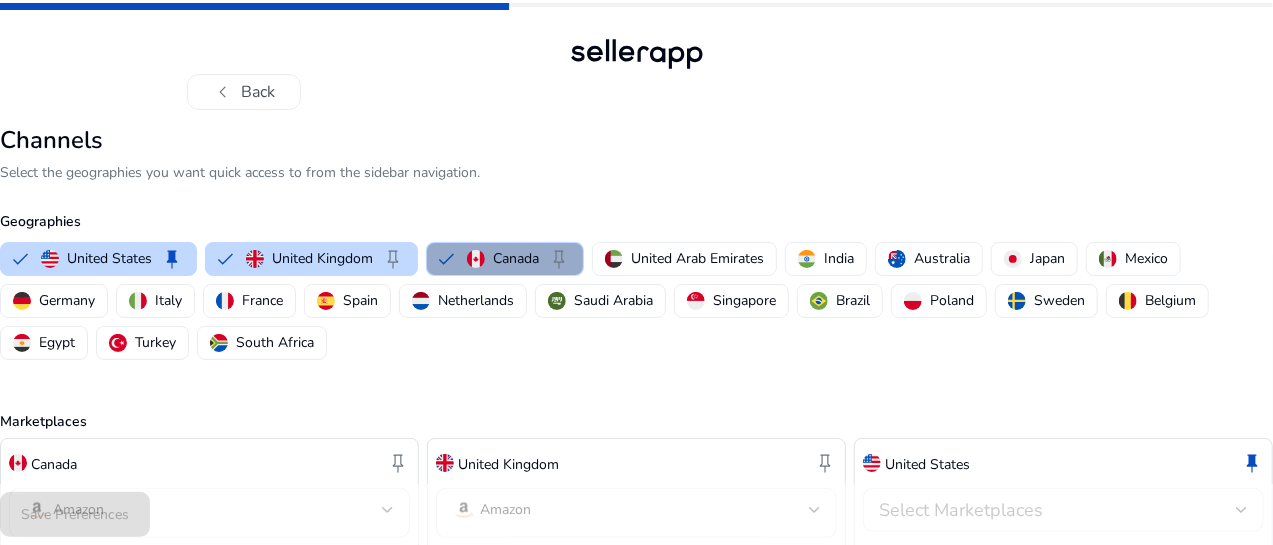 click on "Canada" at bounding box center (516, 258) 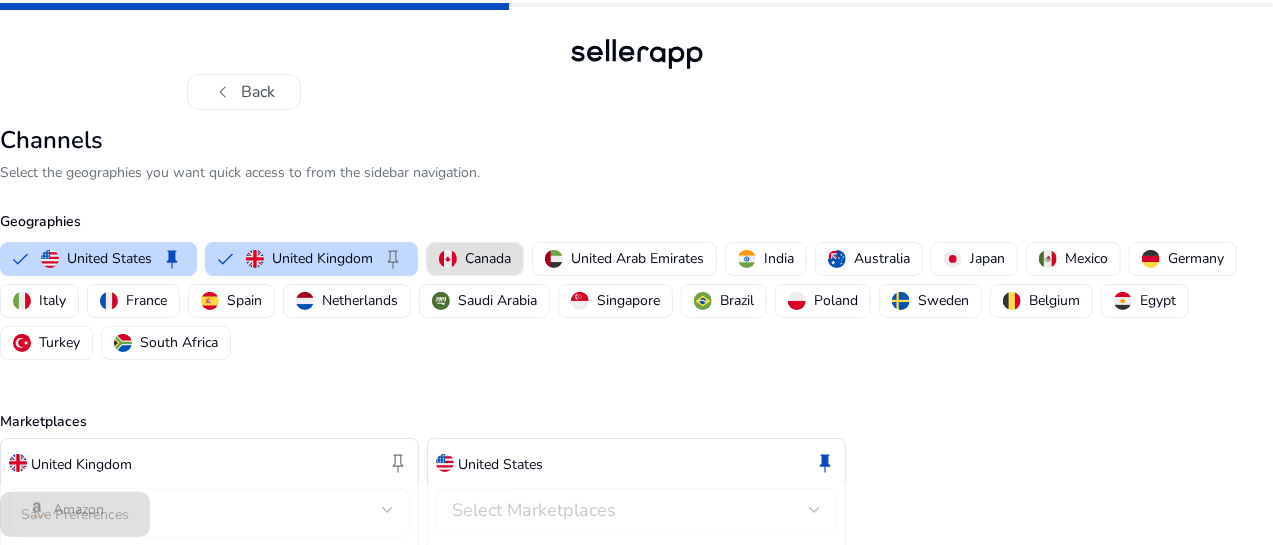 type 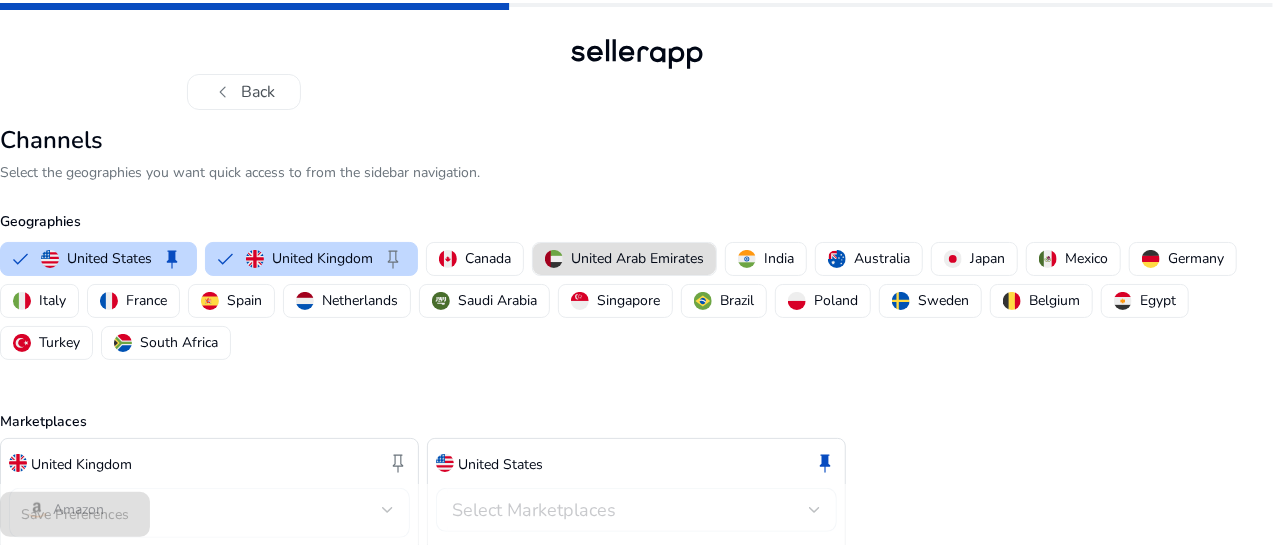 type 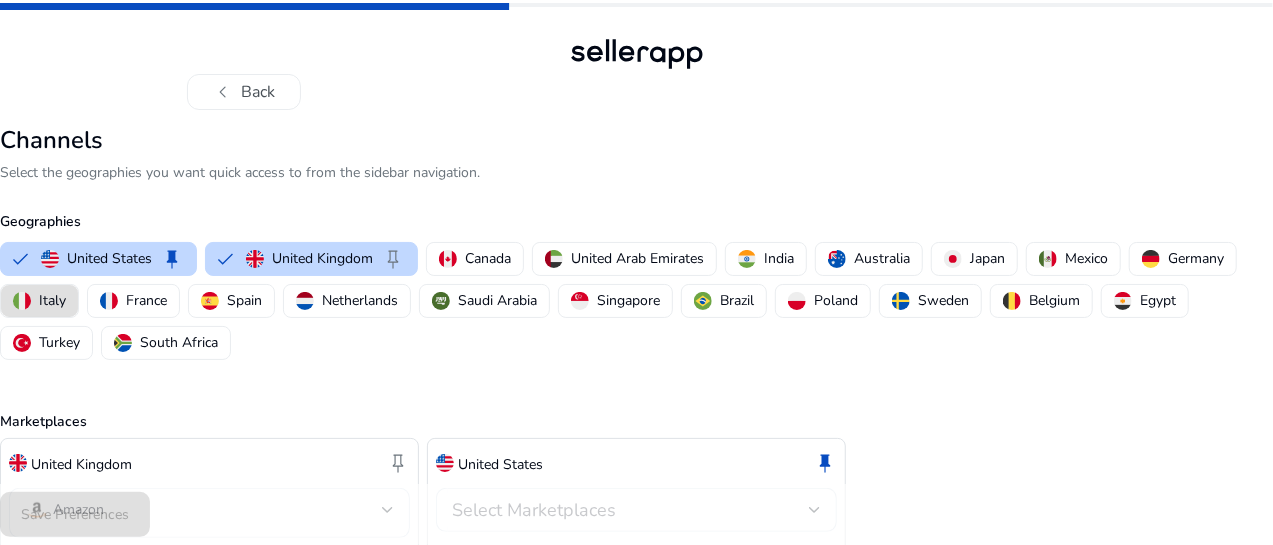 type 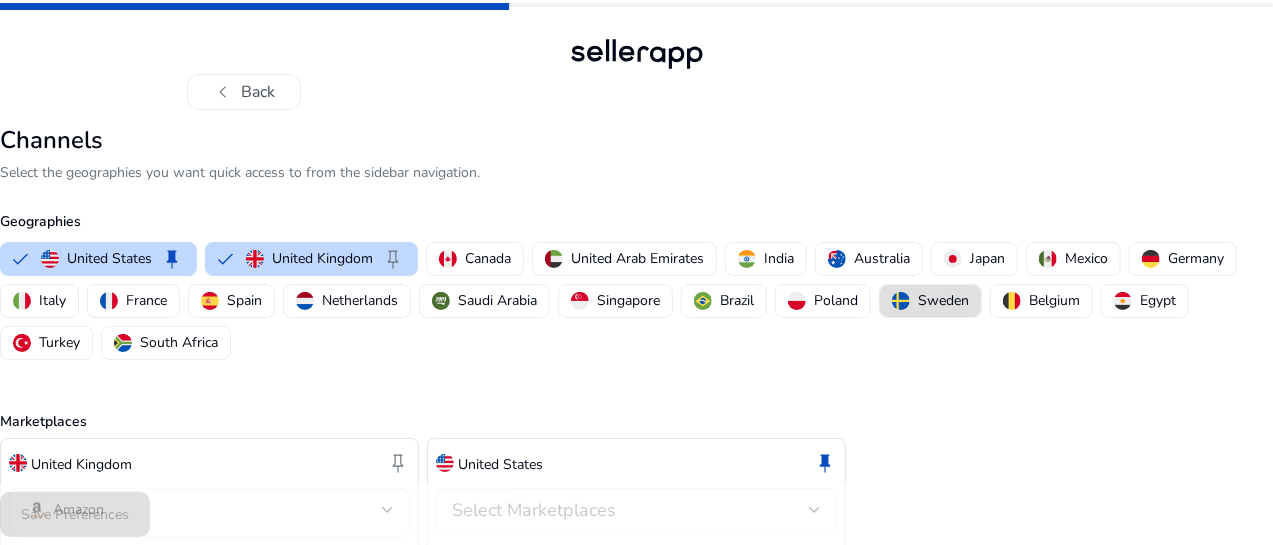 type 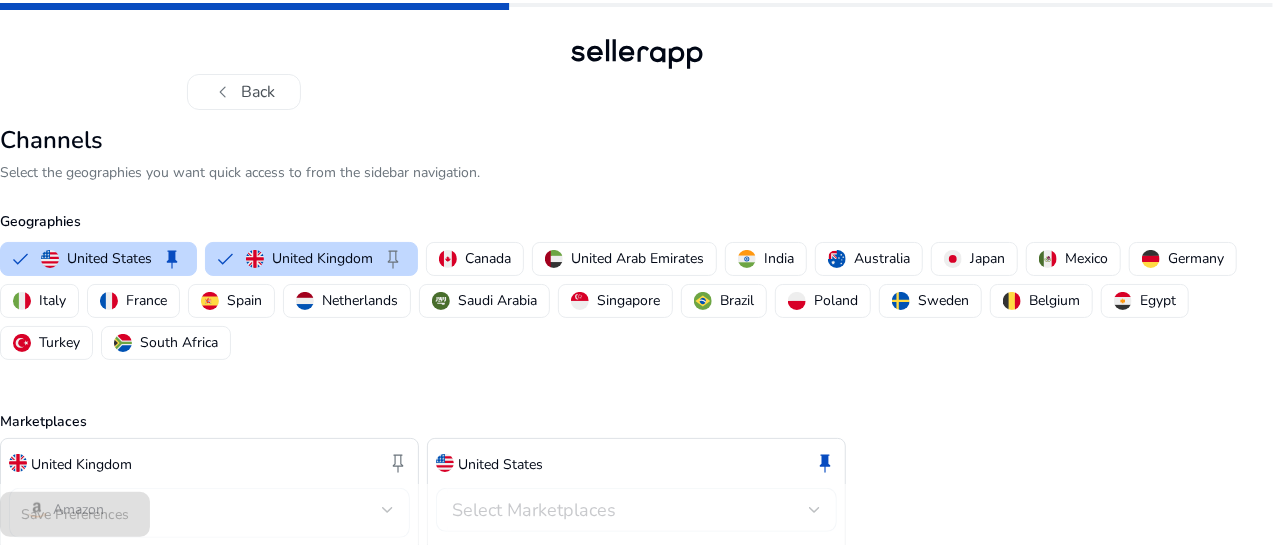 click on "Marketplaces" 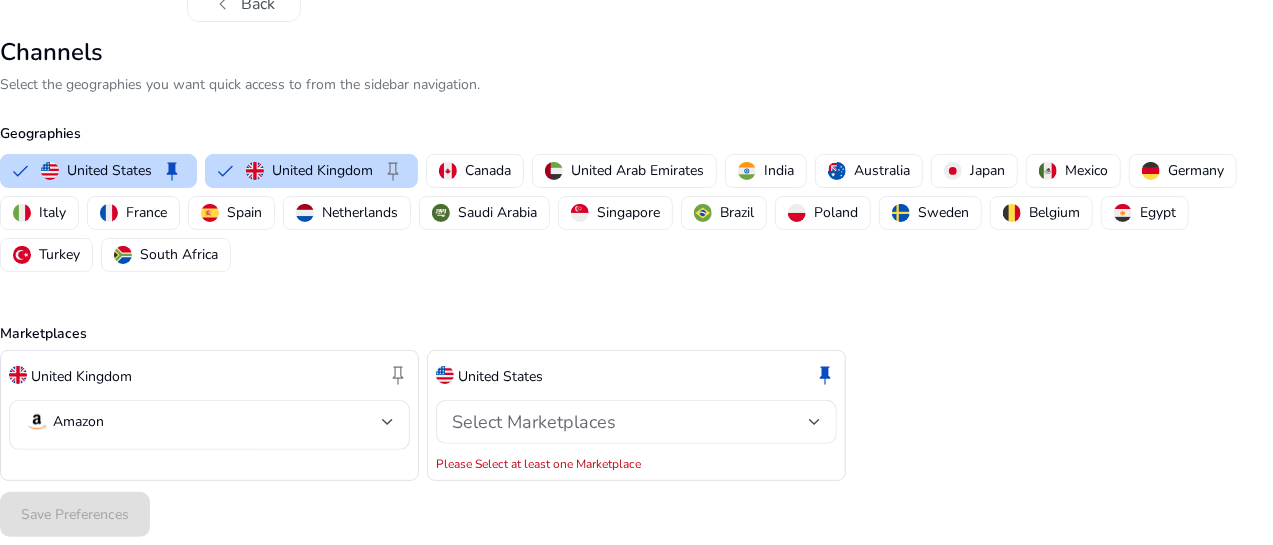 scroll, scrollTop: 98, scrollLeft: 0, axis: vertical 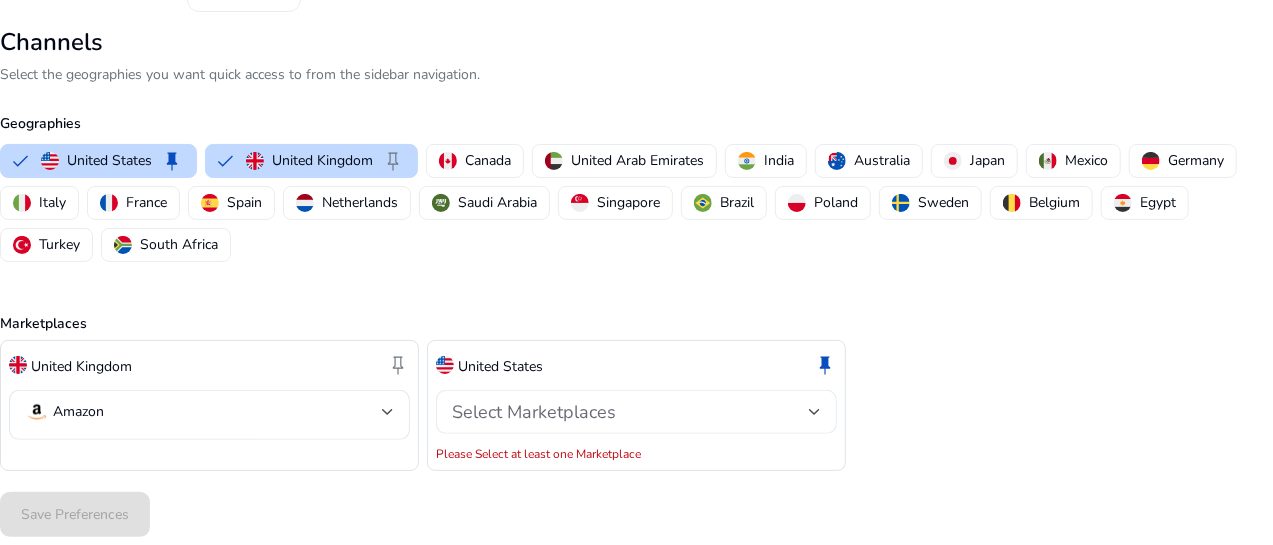 click at bounding box center (815, 412) 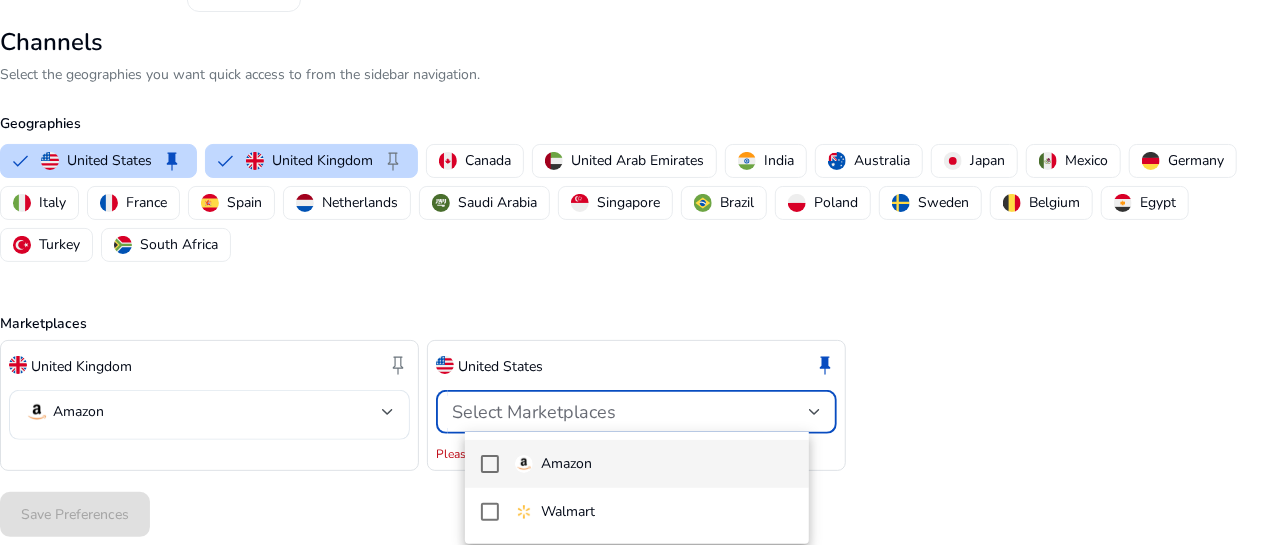 click on "Amazon" at bounding box center [637, 464] 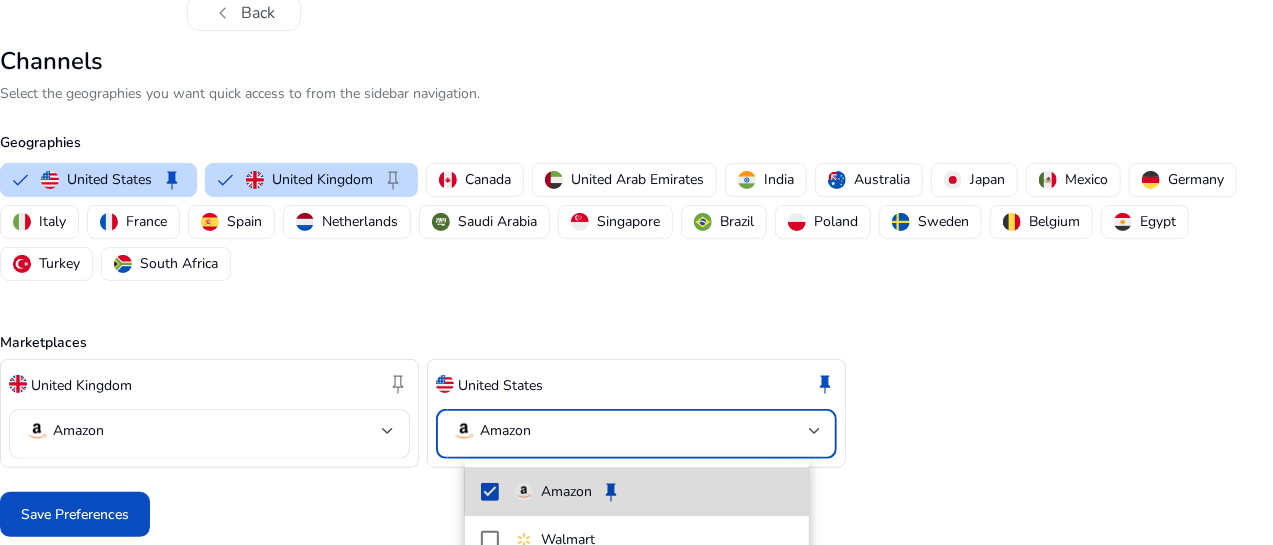 scroll, scrollTop: 76, scrollLeft: 0, axis: vertical 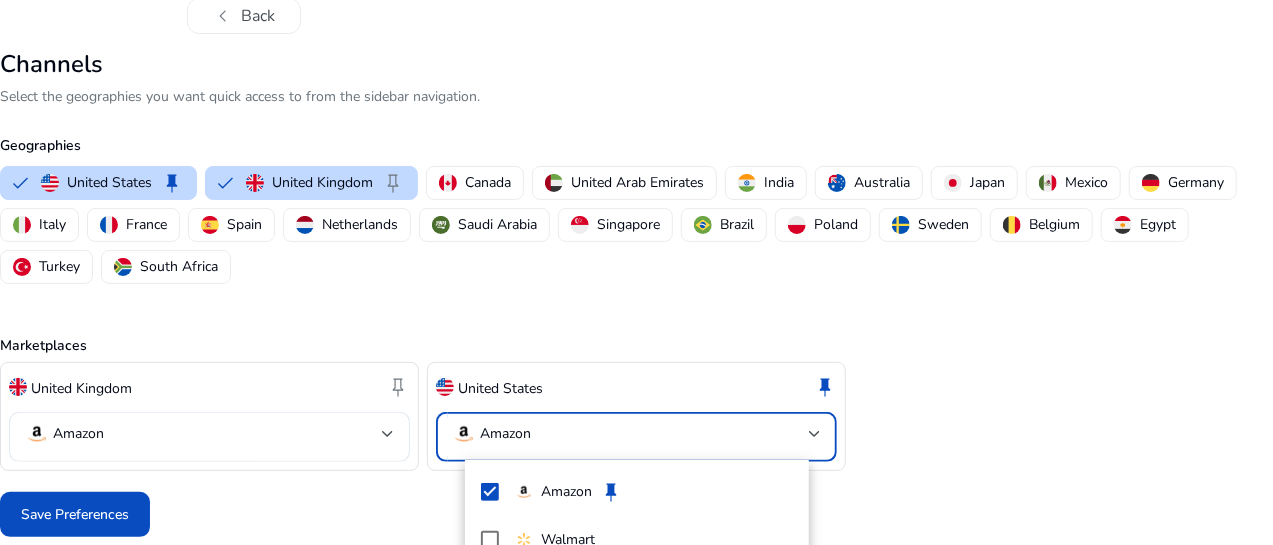 click at bounding box center (636, 272) 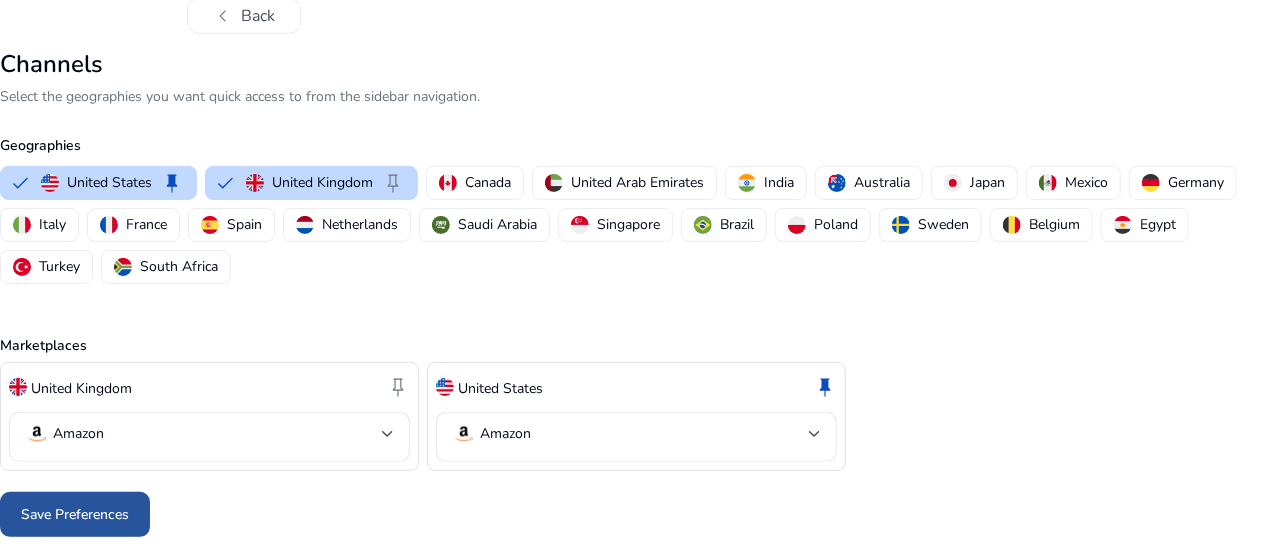 click 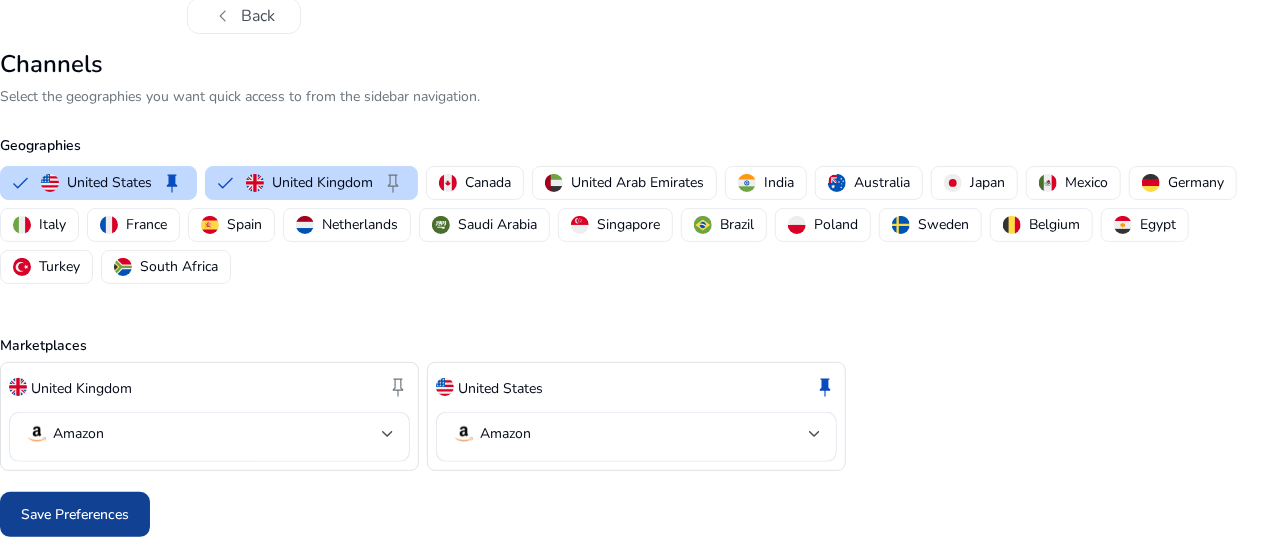 scroll, scrollTop: 0, scrollLeft: 0, axis: both 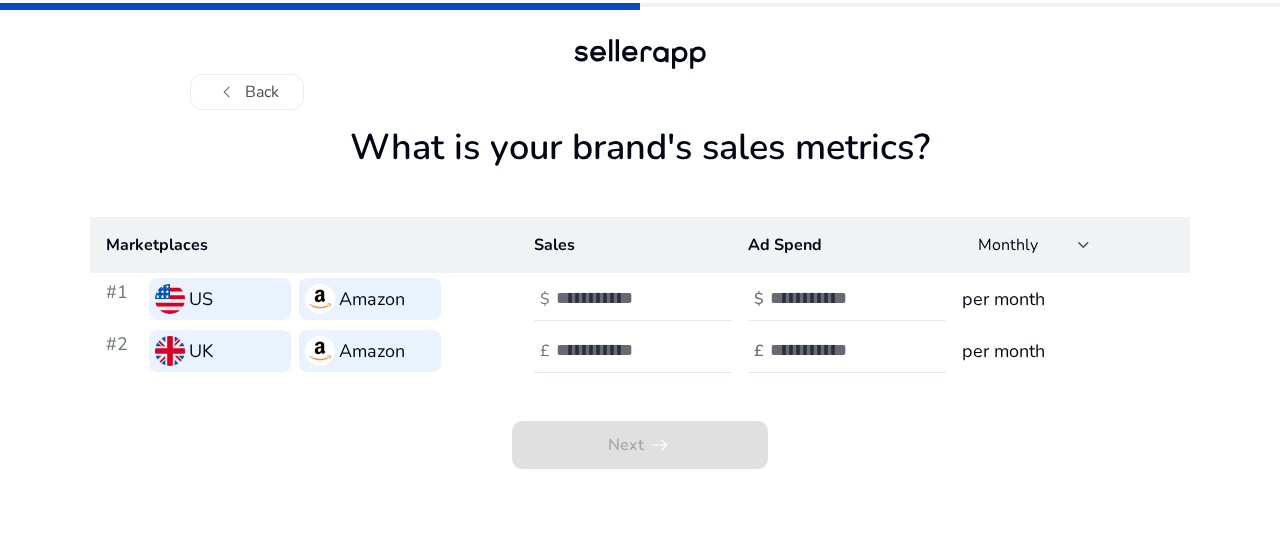 click at bounding box center [837, 298] 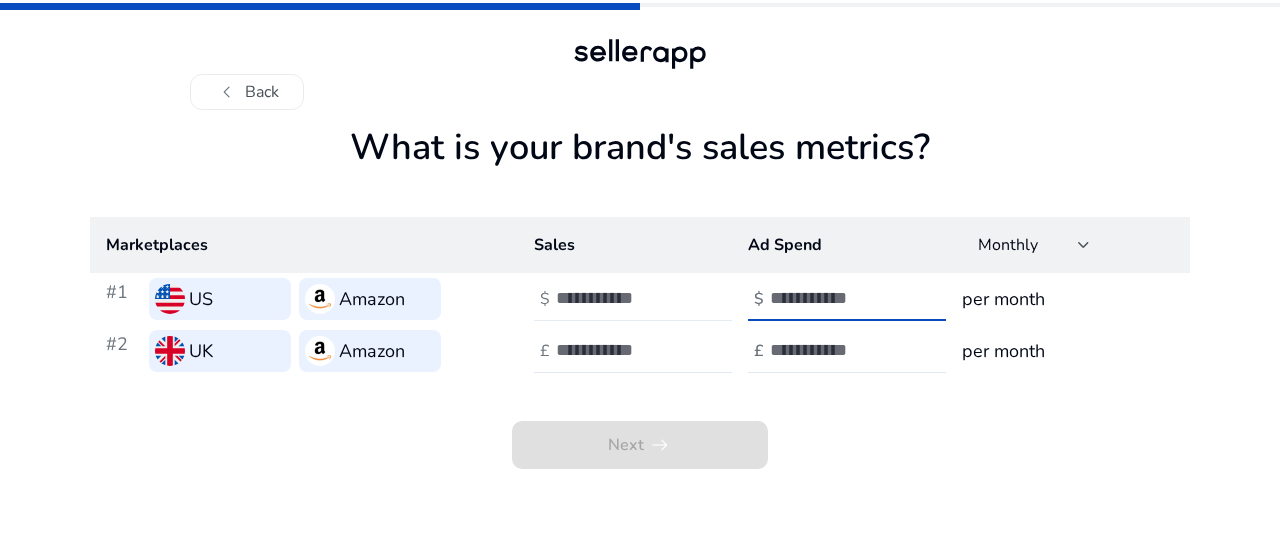 type on "***" 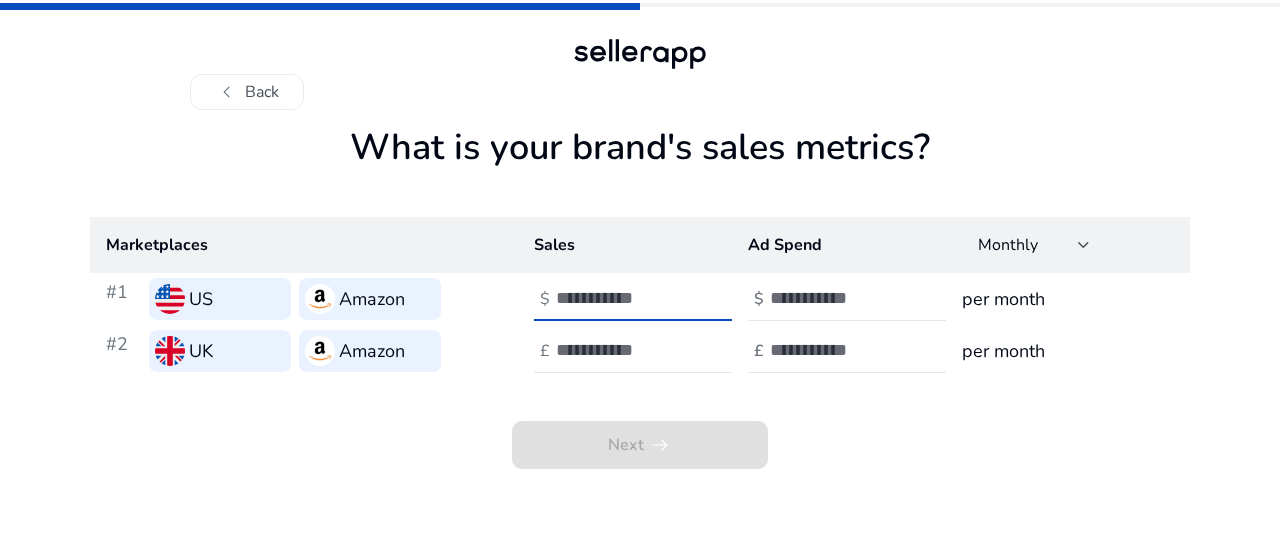 click at bounding box center [623, 298] 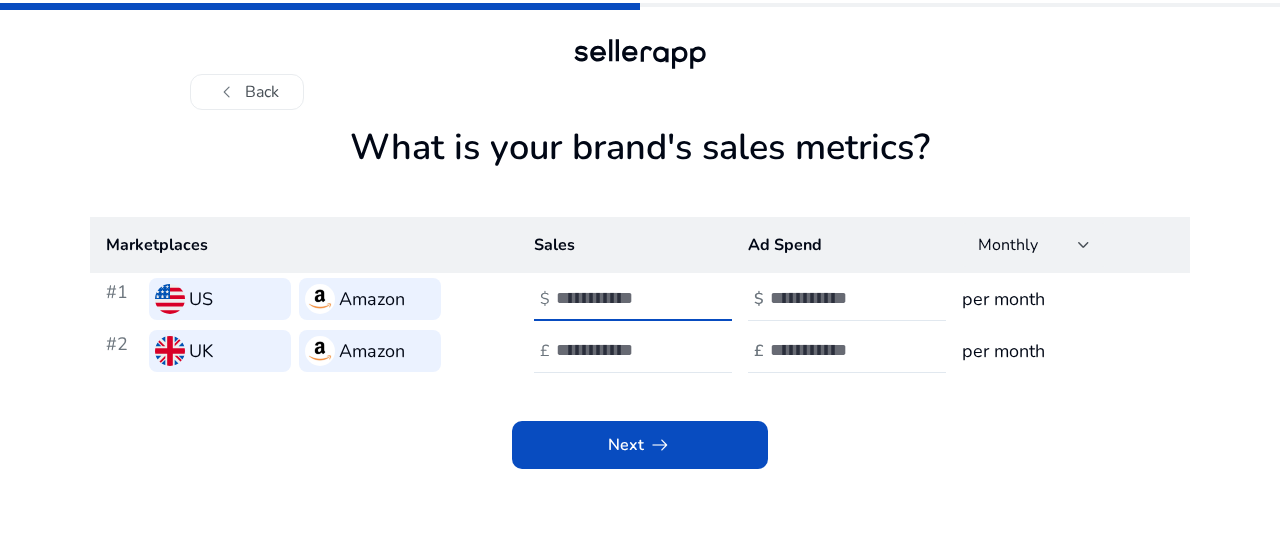 type on "*" 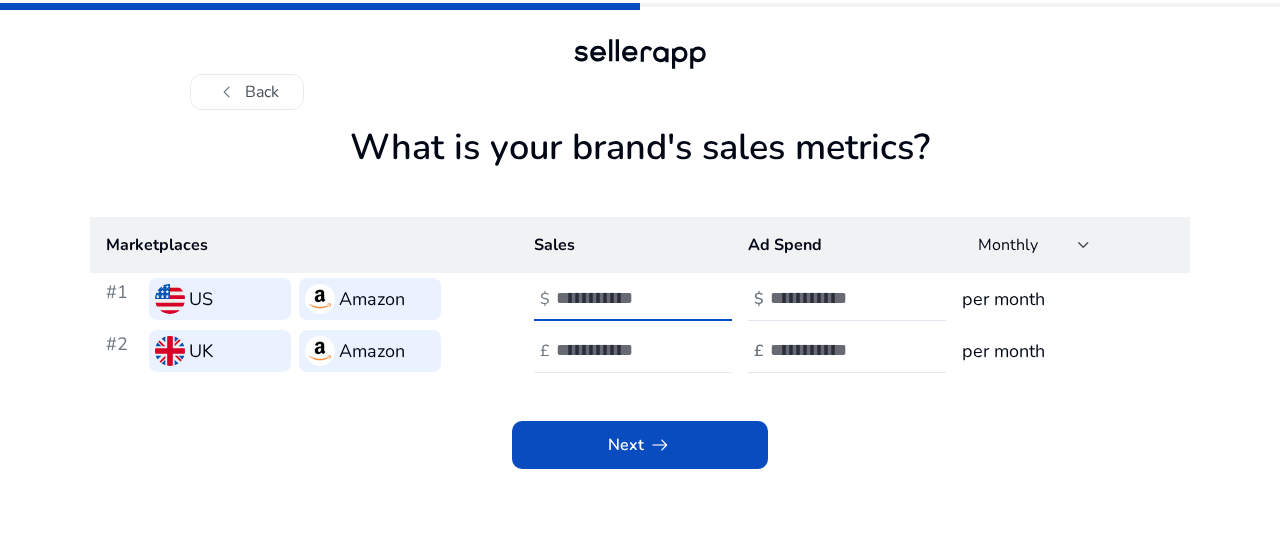 type on "****" 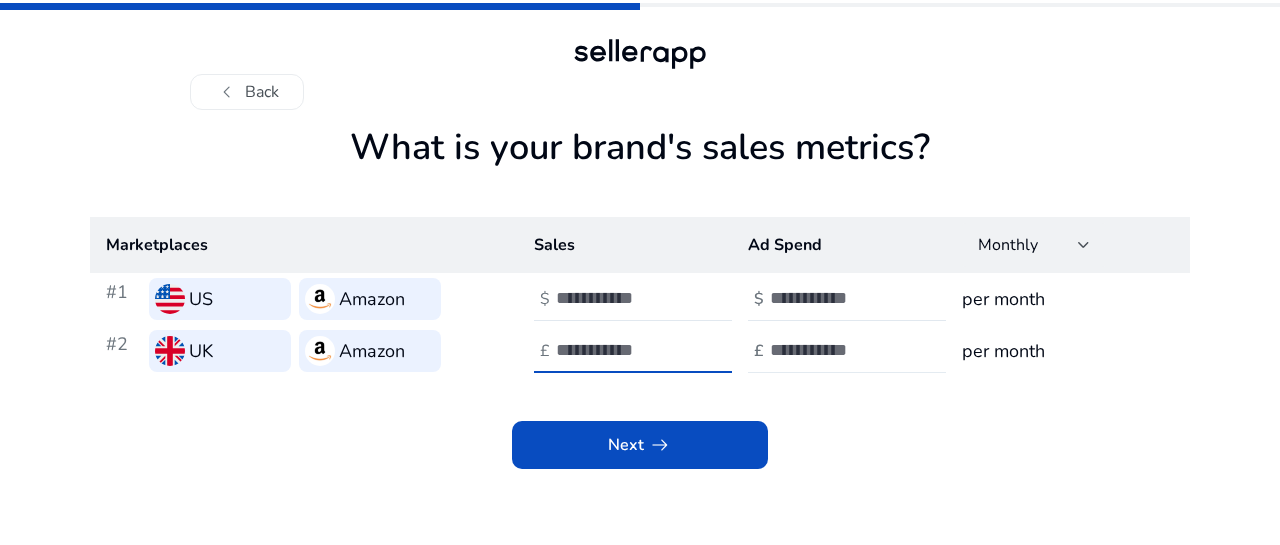 type on "****" 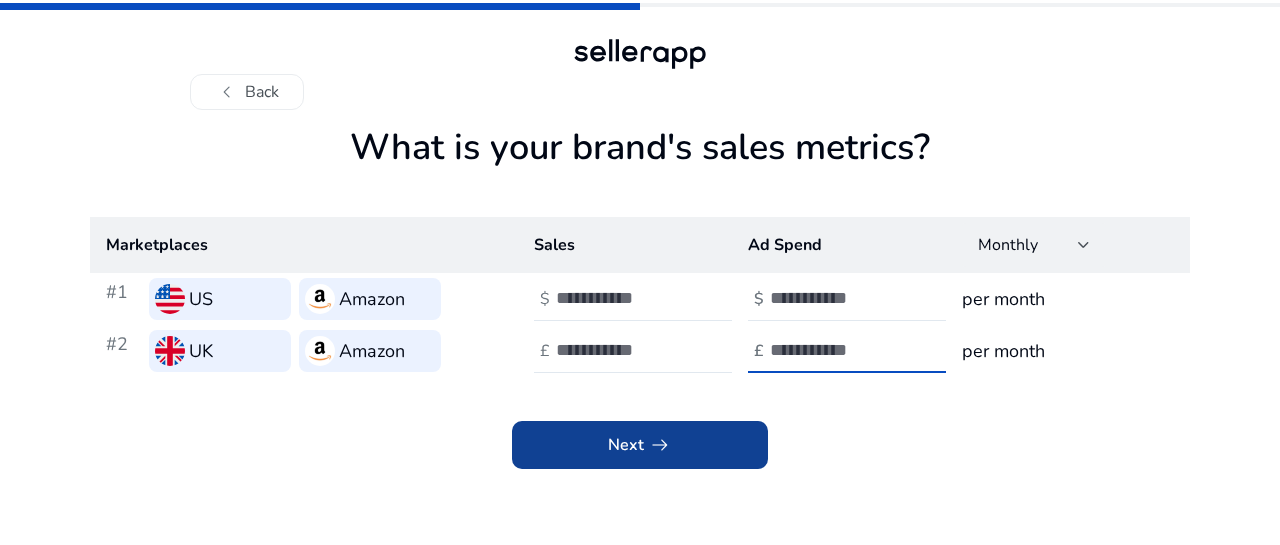 type on "***" 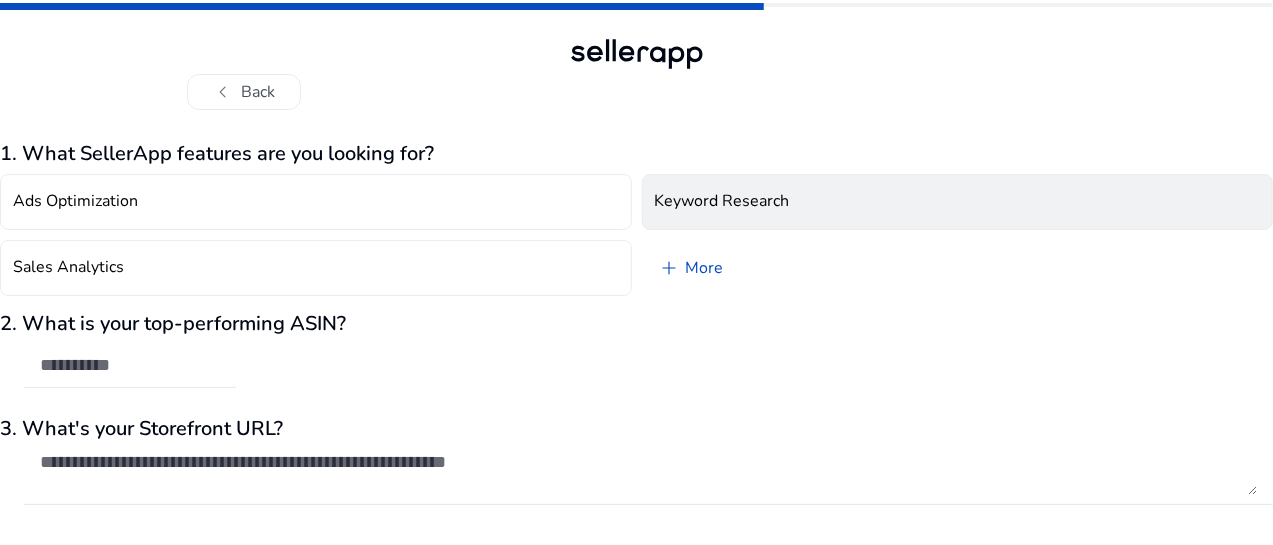 click on "Keyword Research" 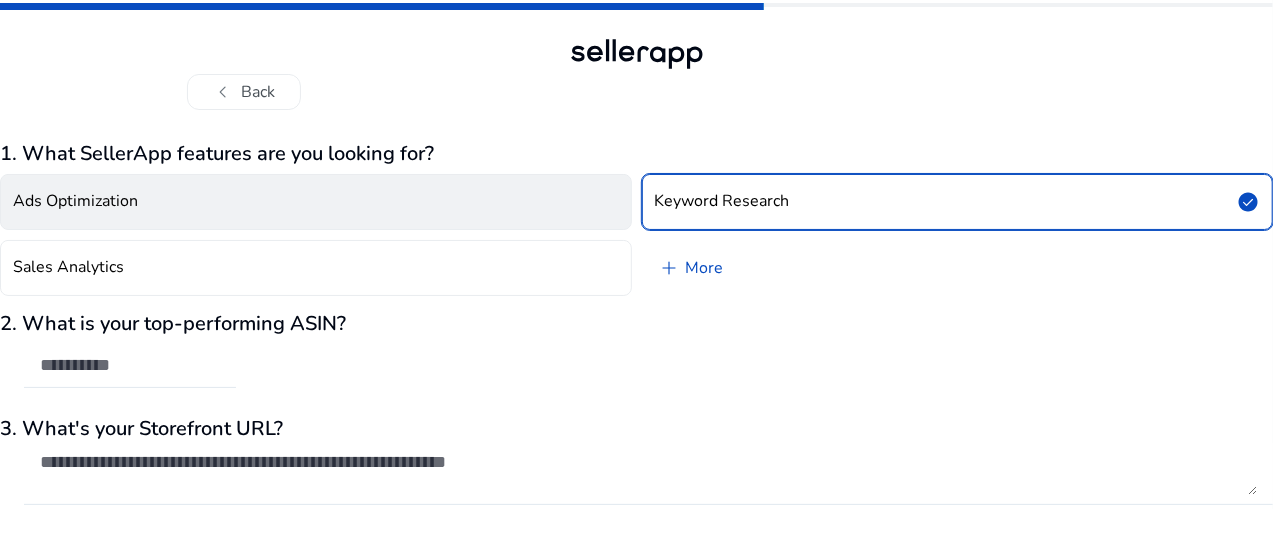 click on "Ads Optimization" 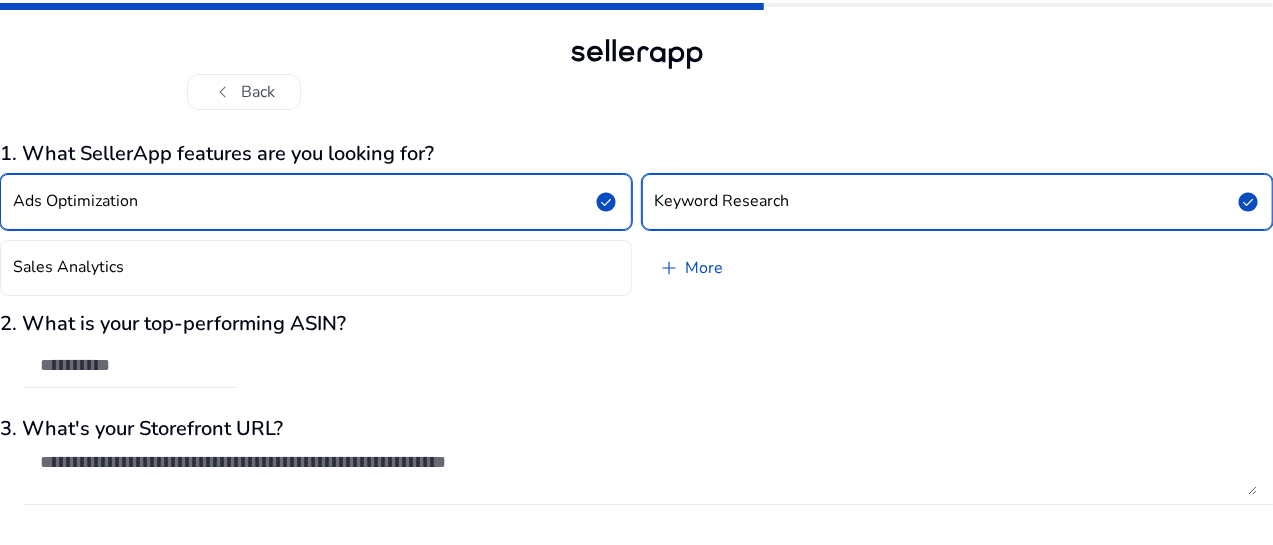 click on "2. What is your top-performing ASIN?" 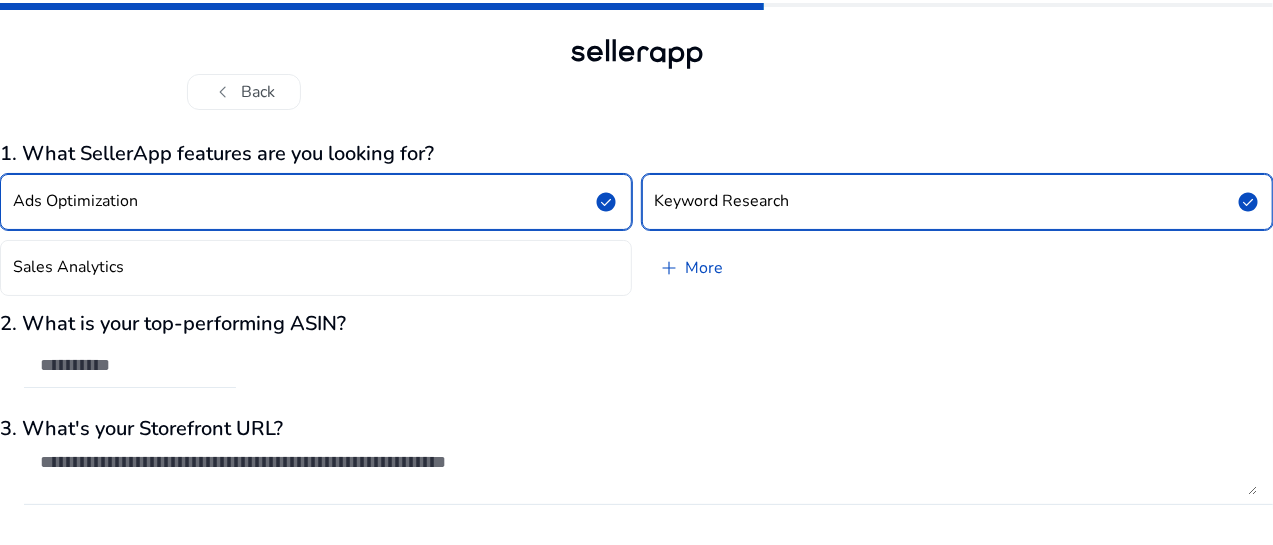 click at bounding box center [130, 365] 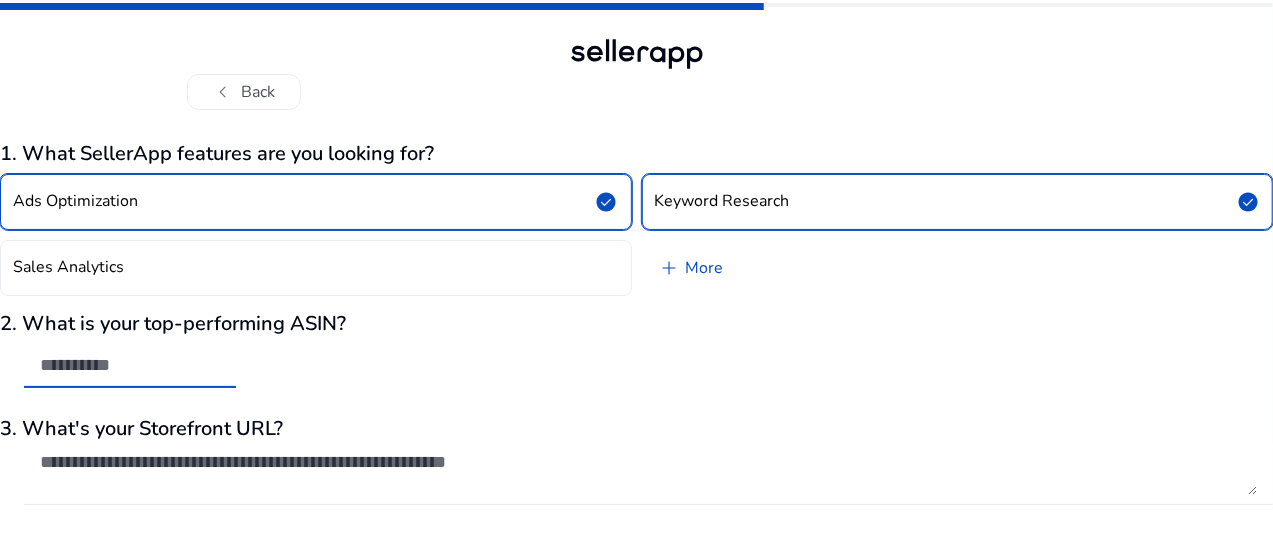 paste on "**********" 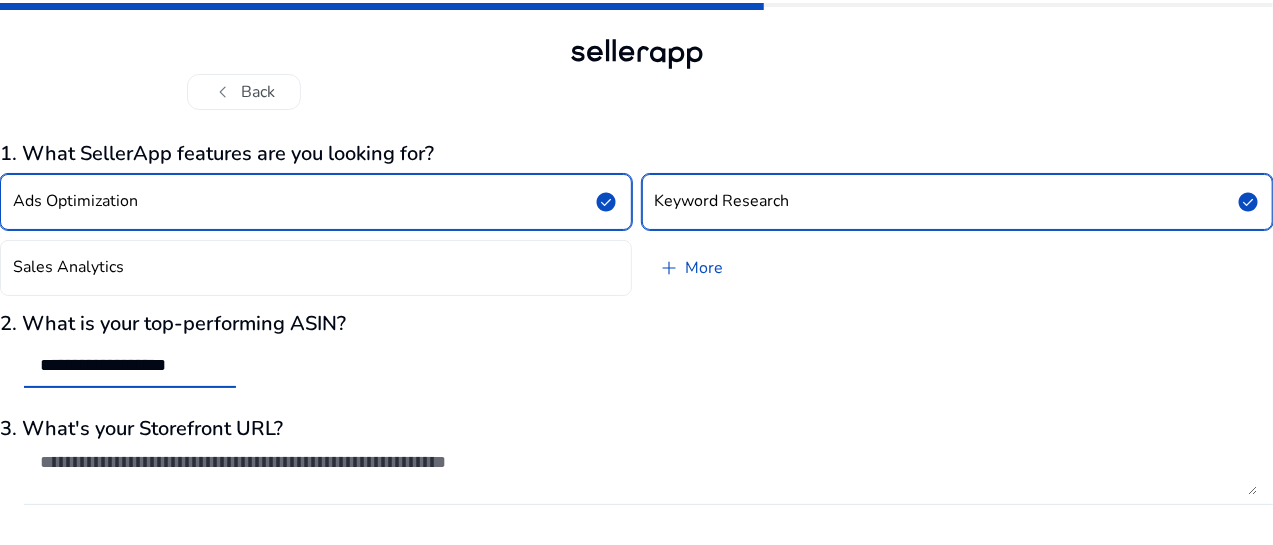scroll, scrollTop: 0, scrollLeft: 0, axis: both 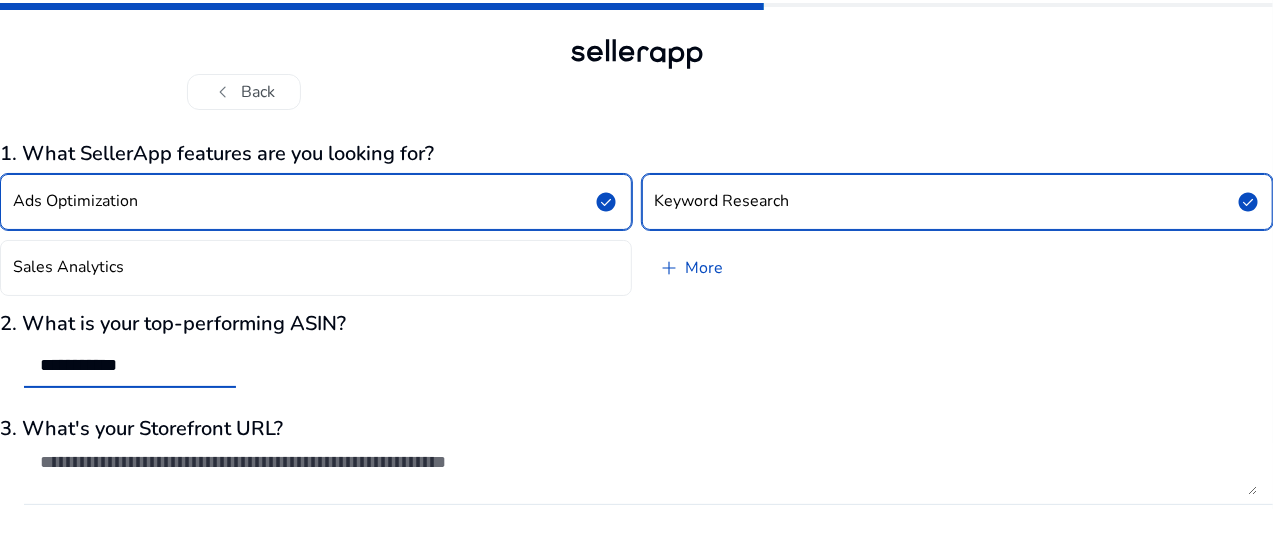 type on "**********" 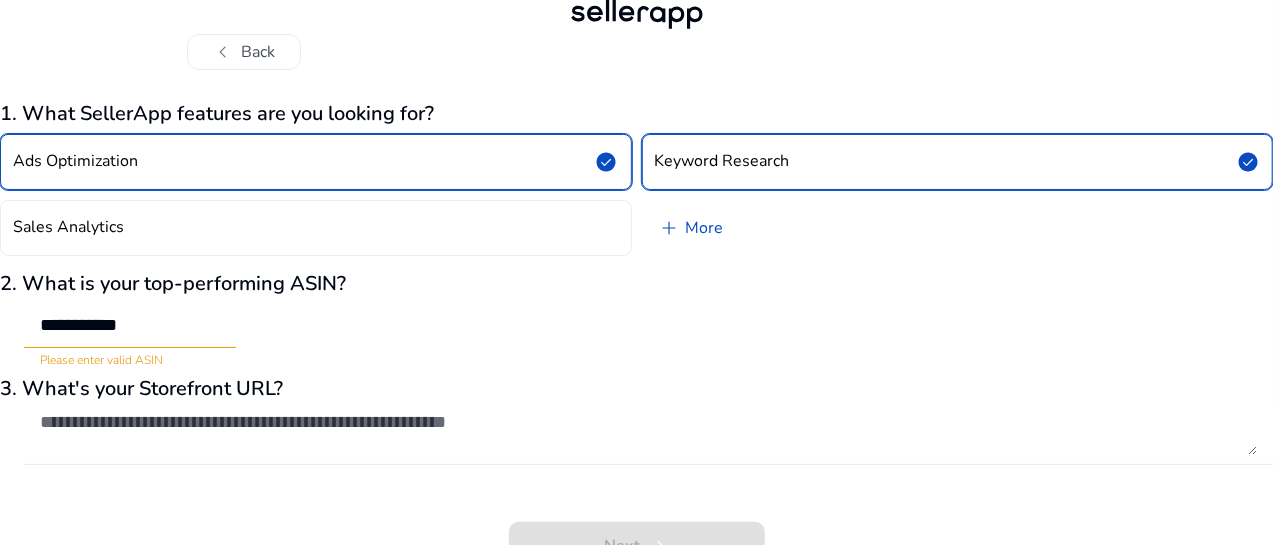 scroll, scrollTop: 65, scrollLeft: 0, axis: vertical 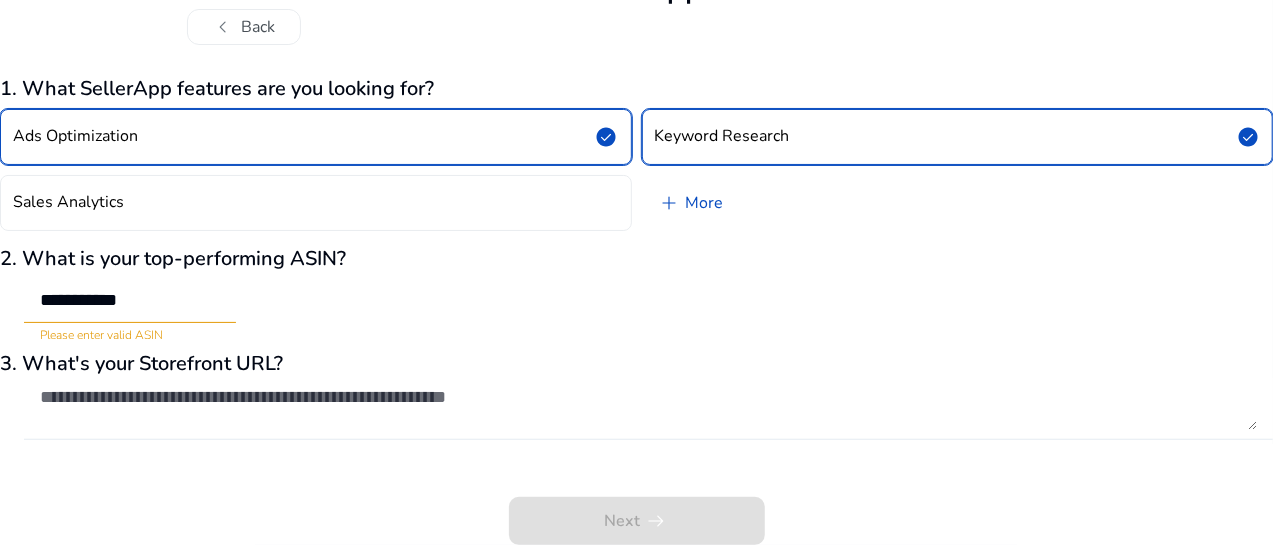 click at bounding box center [648, 408] 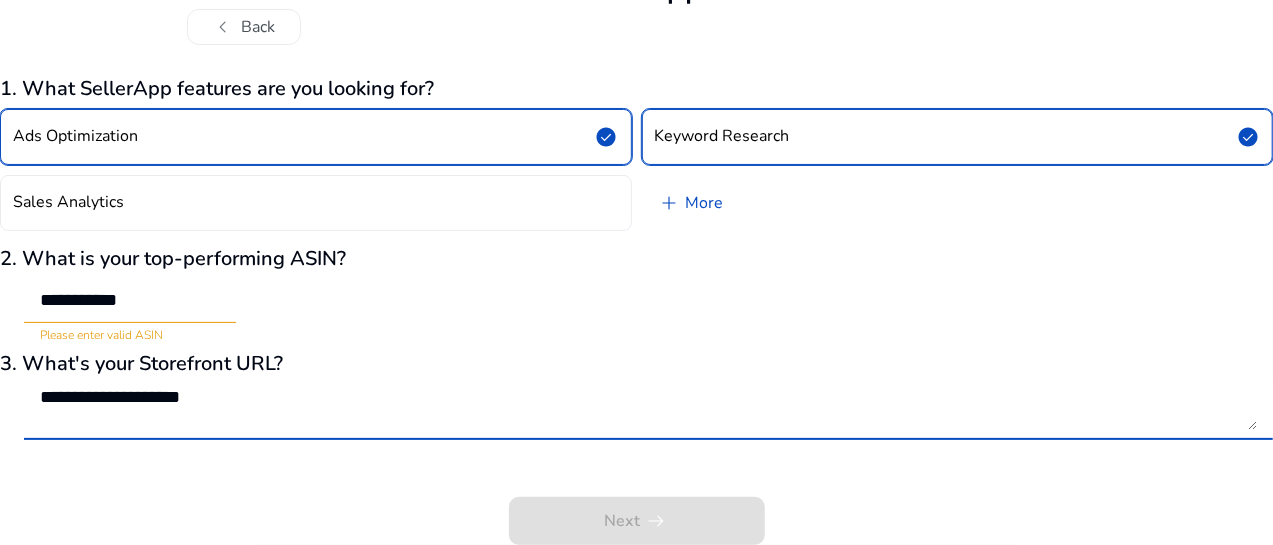 drag, startPoint x: 300, startPoint y: 386, endPoint x: 104, endPoint y: 393, distance: 196.12495 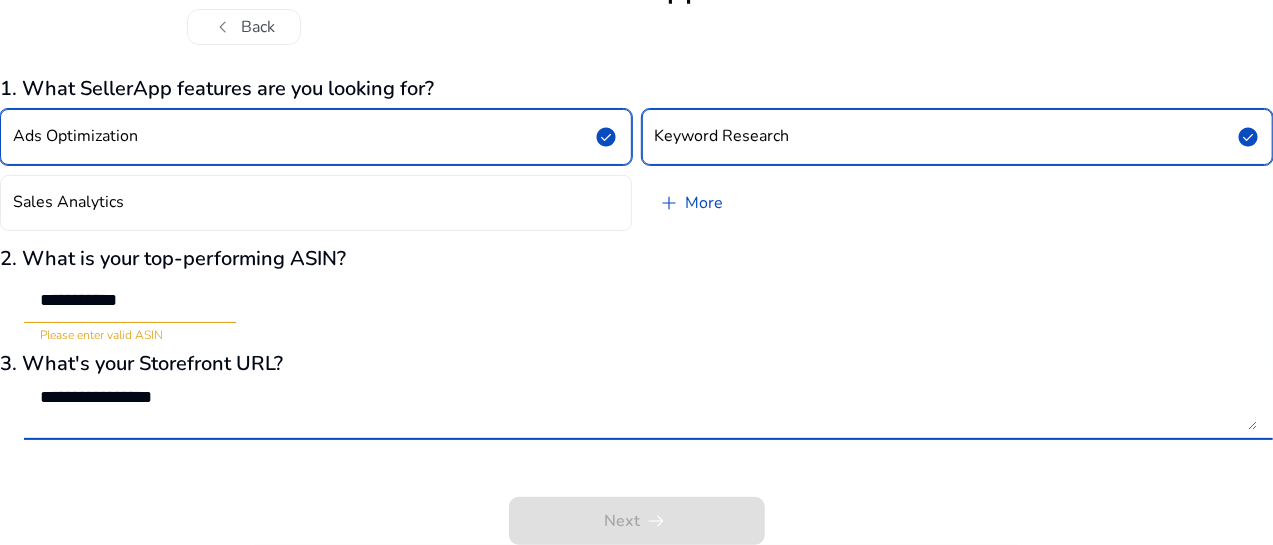 type on "**********" 